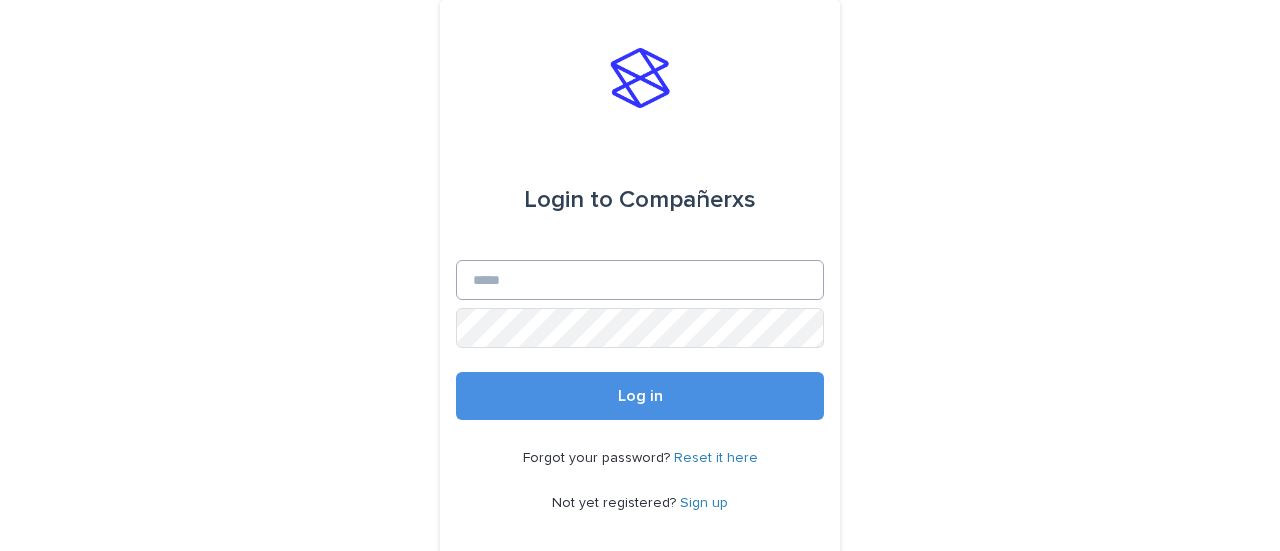 scroll, scrollTop: 0, scrollLeft: 0, axis: both 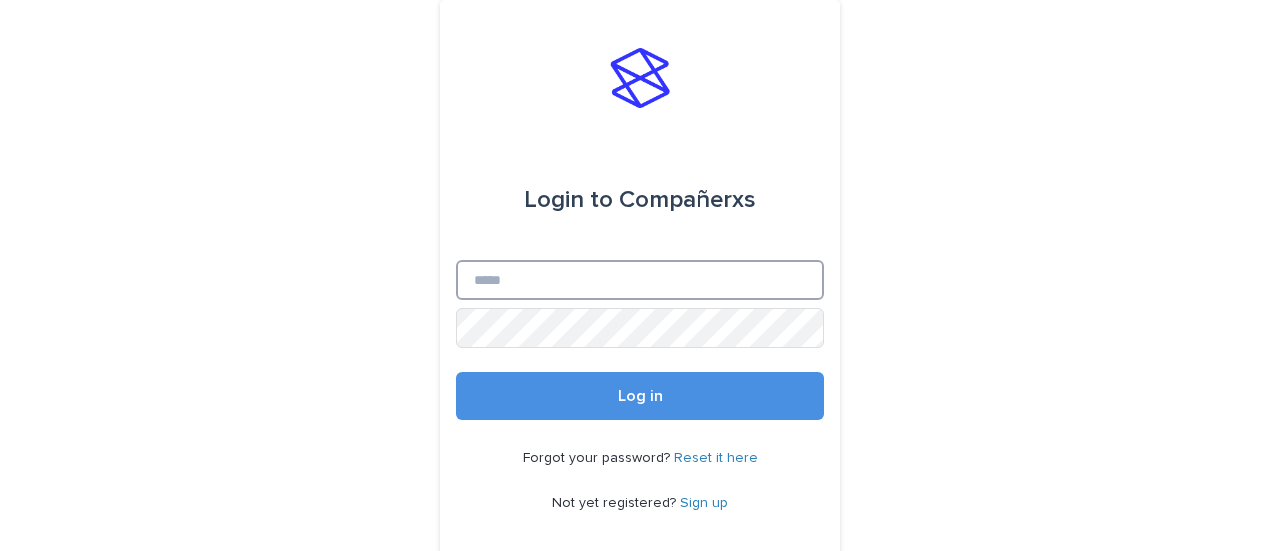 click on "Email" at bounding box center [640, 280] 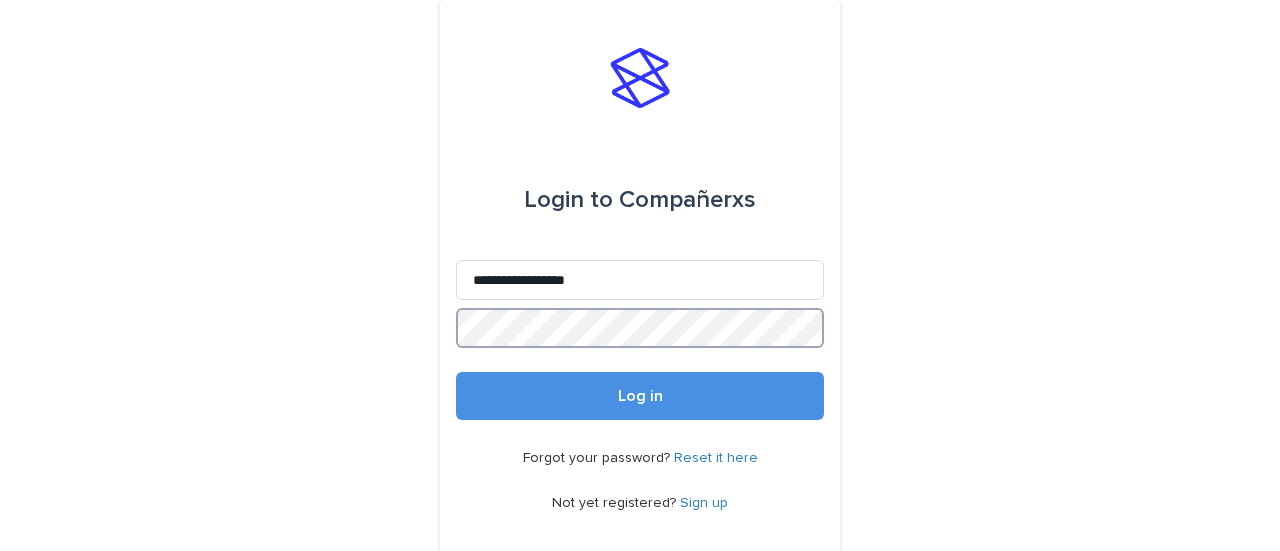 scroll, scrollTop: 63, scrollLeft: 0, axis: vertical 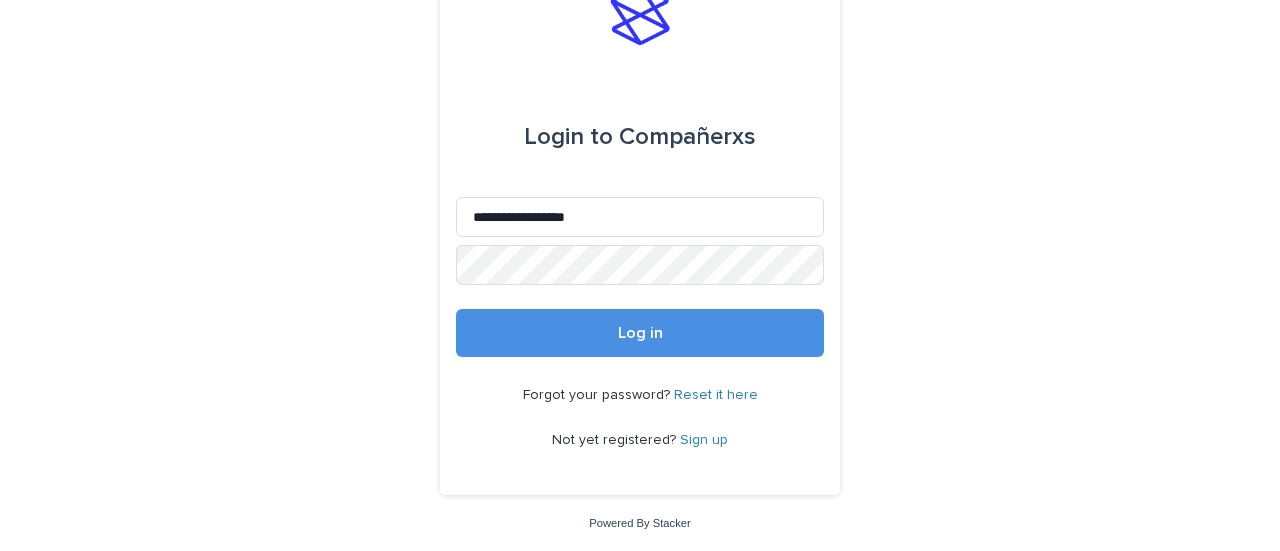 click on "**********" at bounding box center (640, 221) 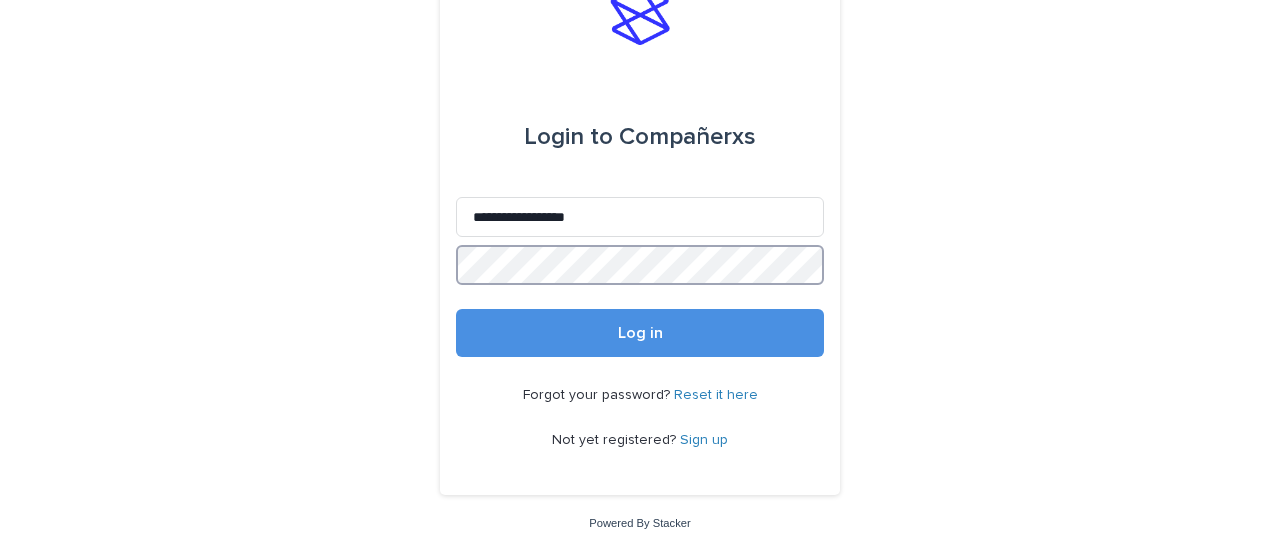 click on "Log in" at bounding box center [640, 333] 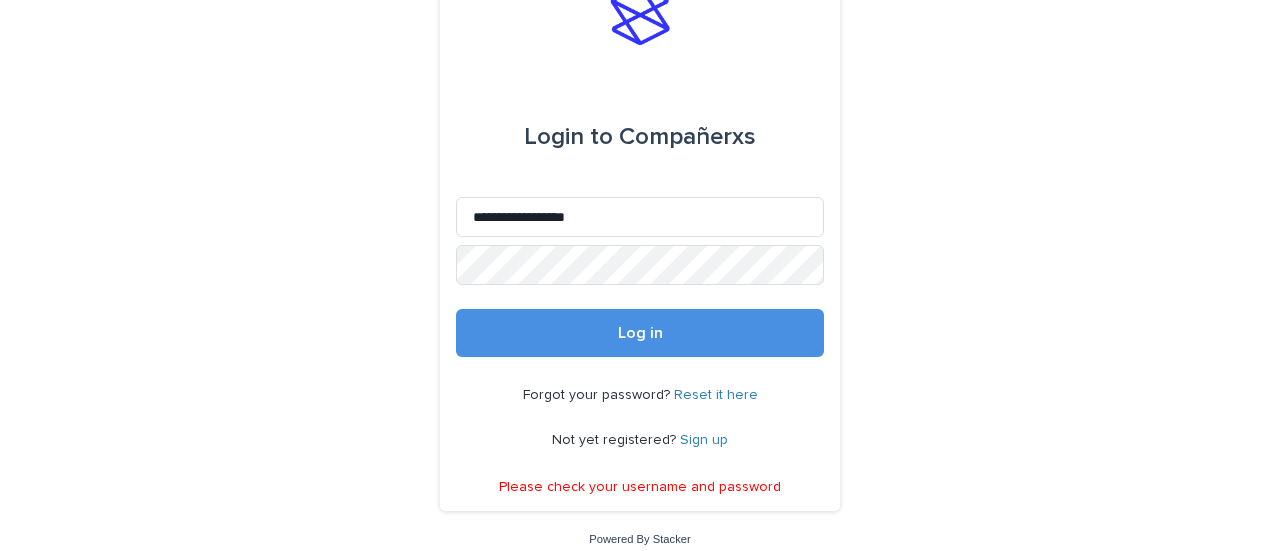 click on "Reset it here" at bounding box center [716, 395] 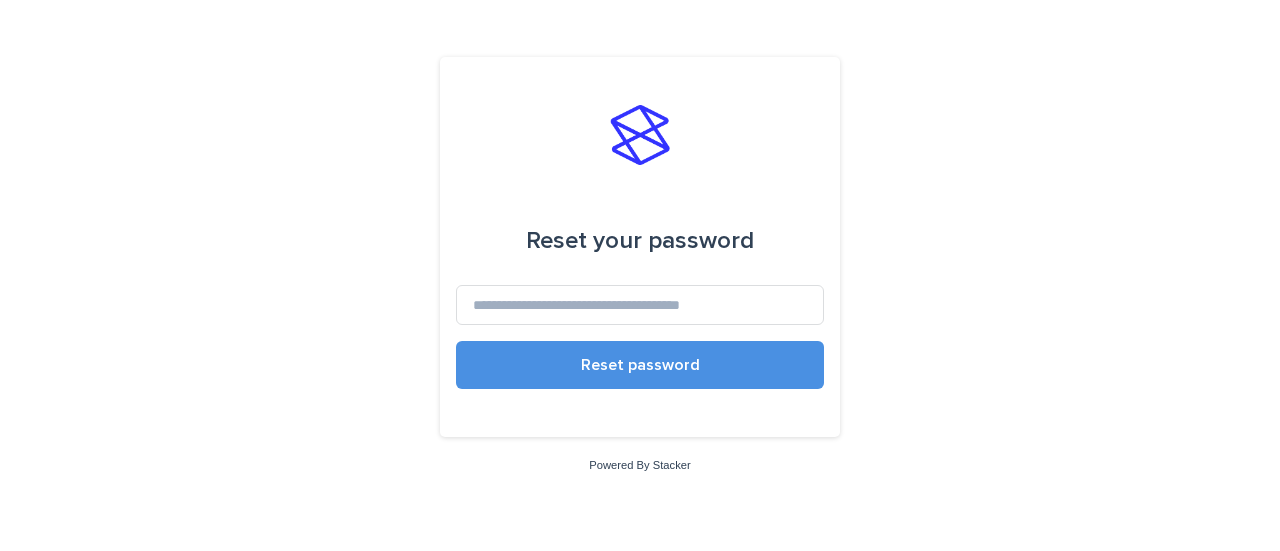 scroll, scrollTop: 0, scrollLeft: 0, axis: both 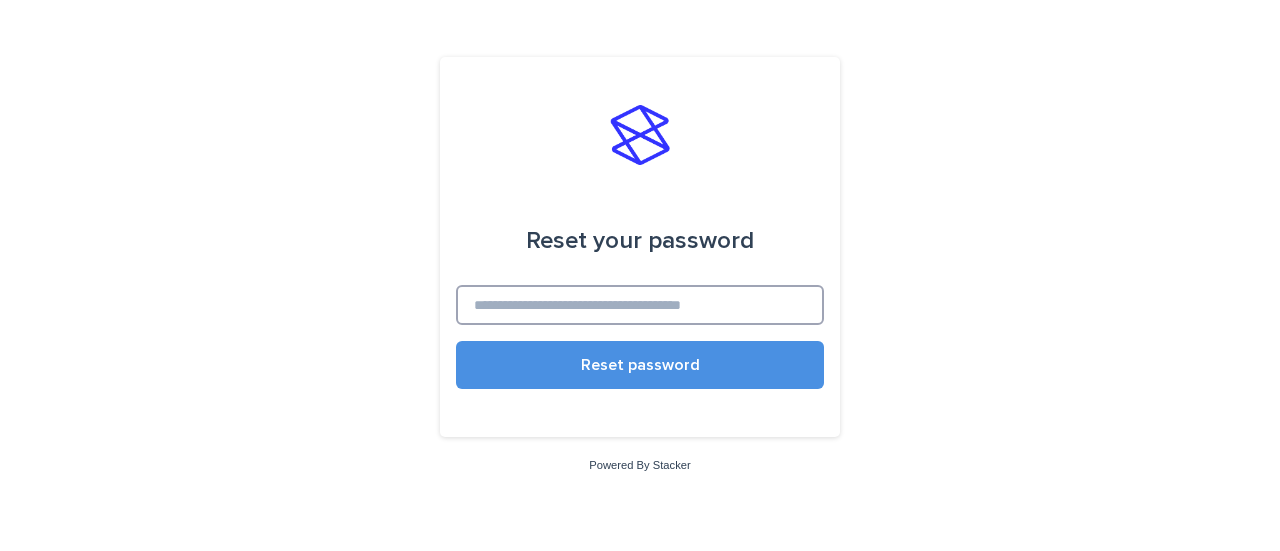 click at bounding box center (640, 305) 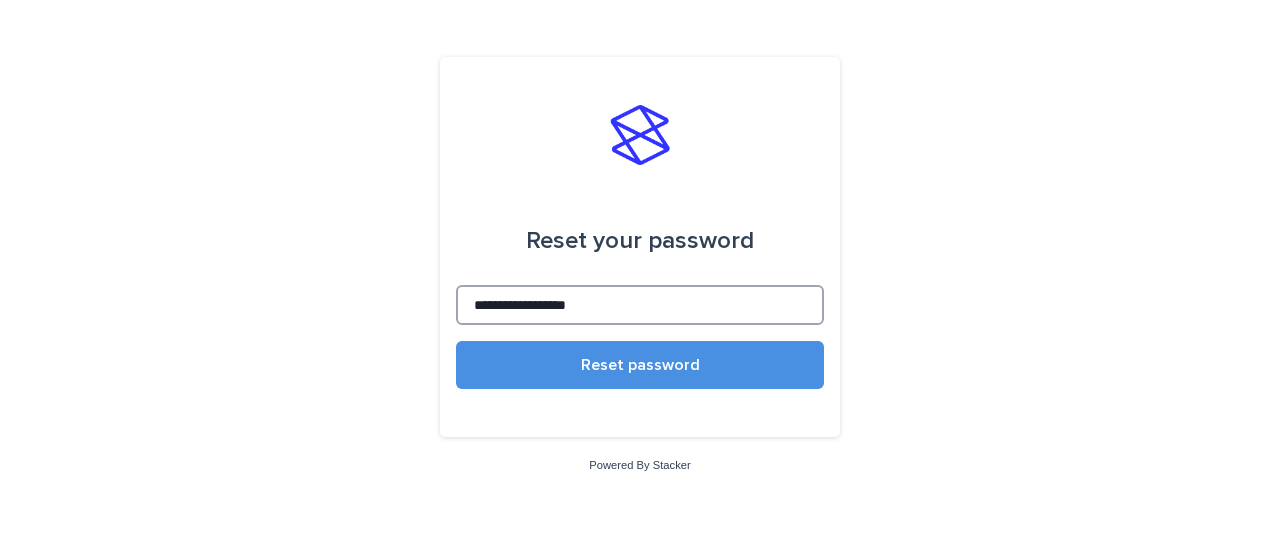 click on "Reset password" at bounding box center [640, 365] 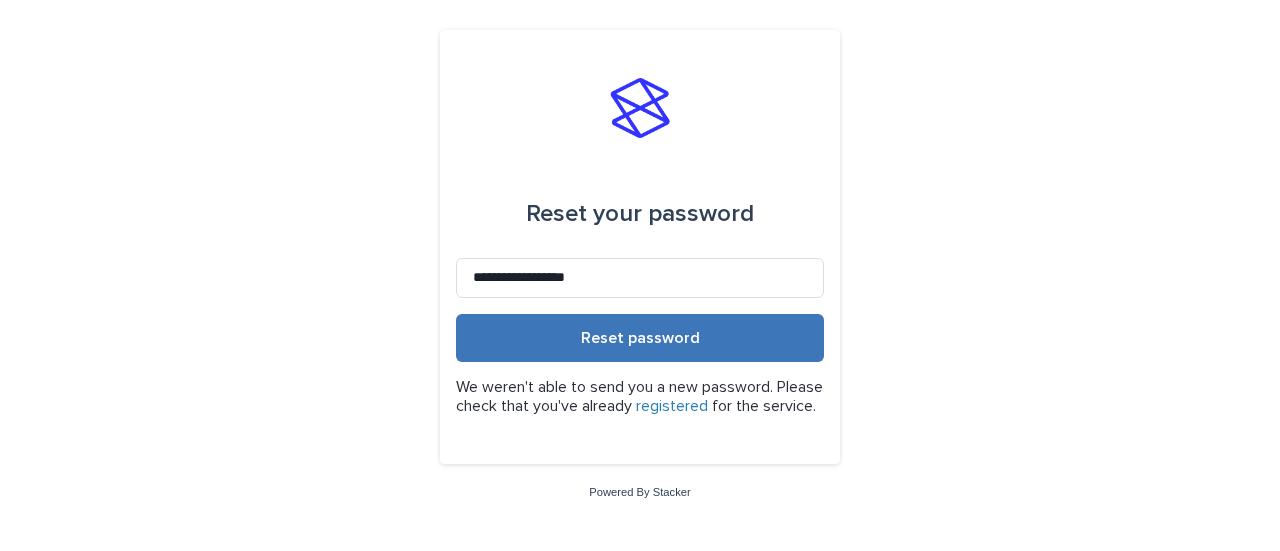 click on "Reset password" at bounding box center (640, 338) 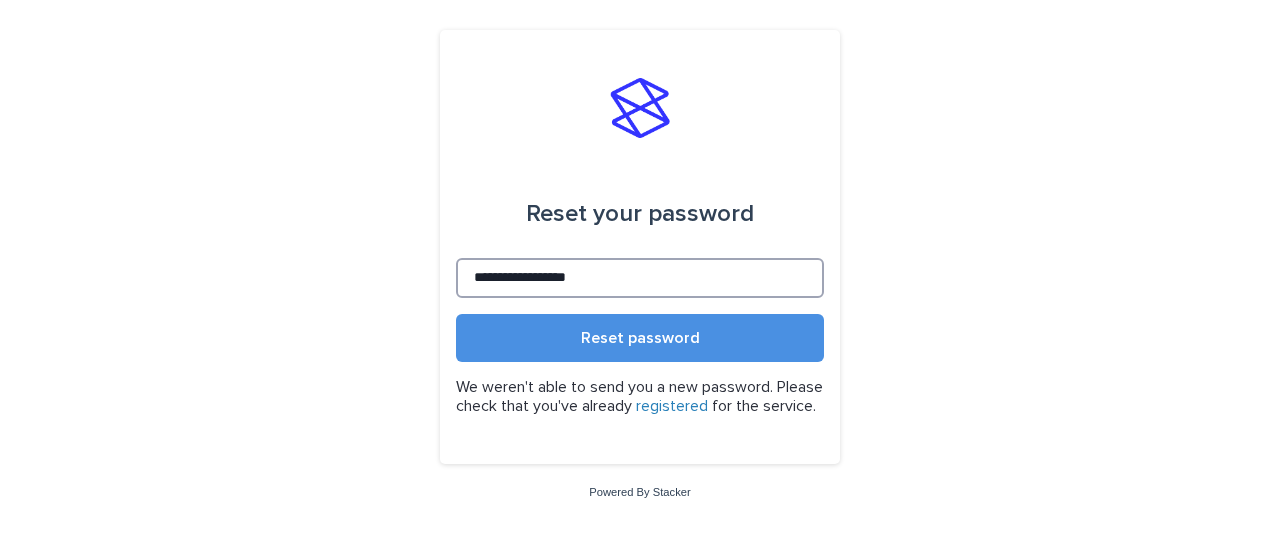 click on "**********" at bounding box center [640, 278] 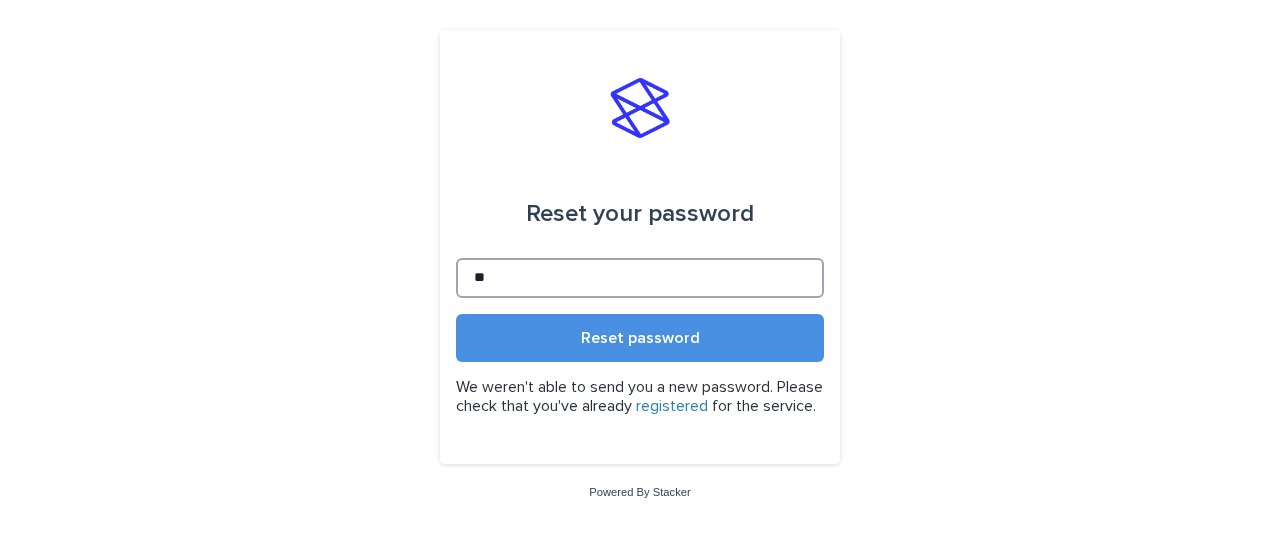 click on "**" at bounding box center (640, 278) 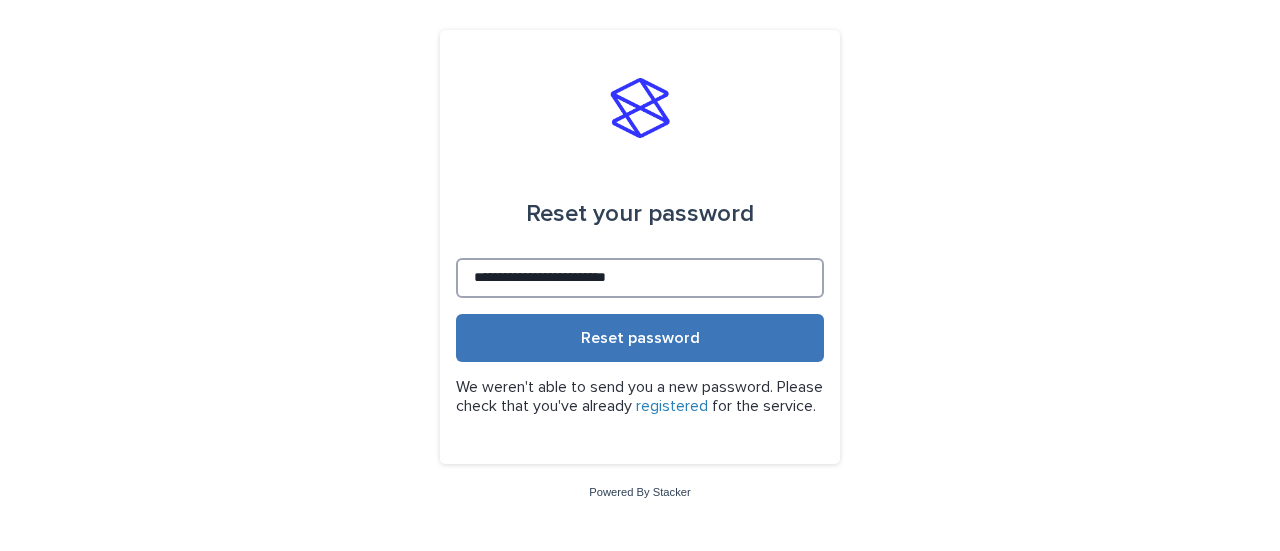 type on "**********" 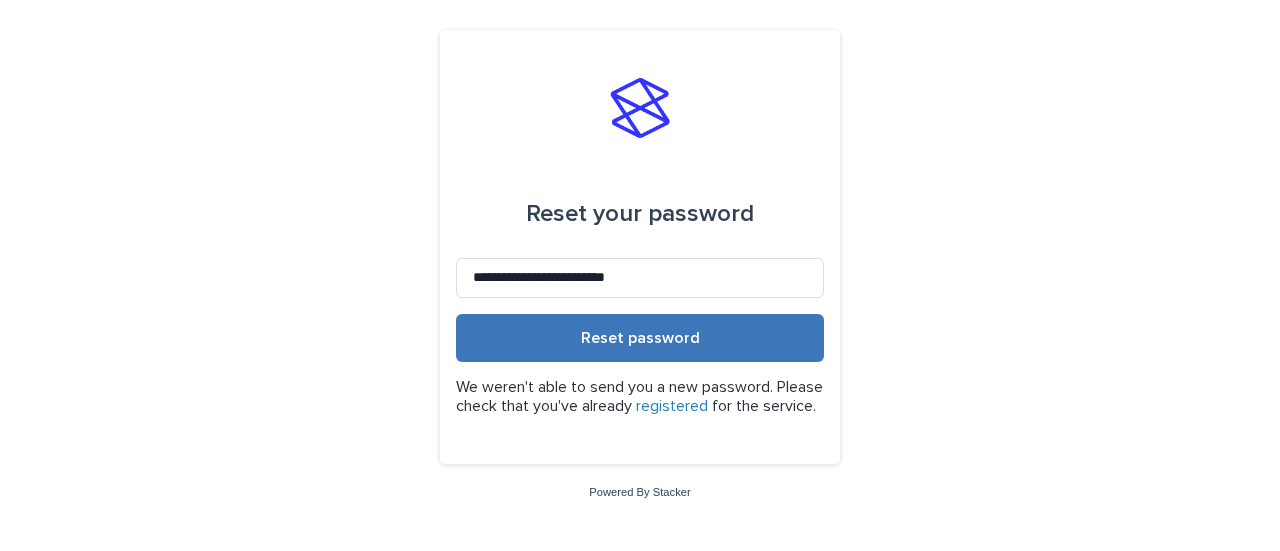 click on "Reset password" at bounding box center [640, 338] 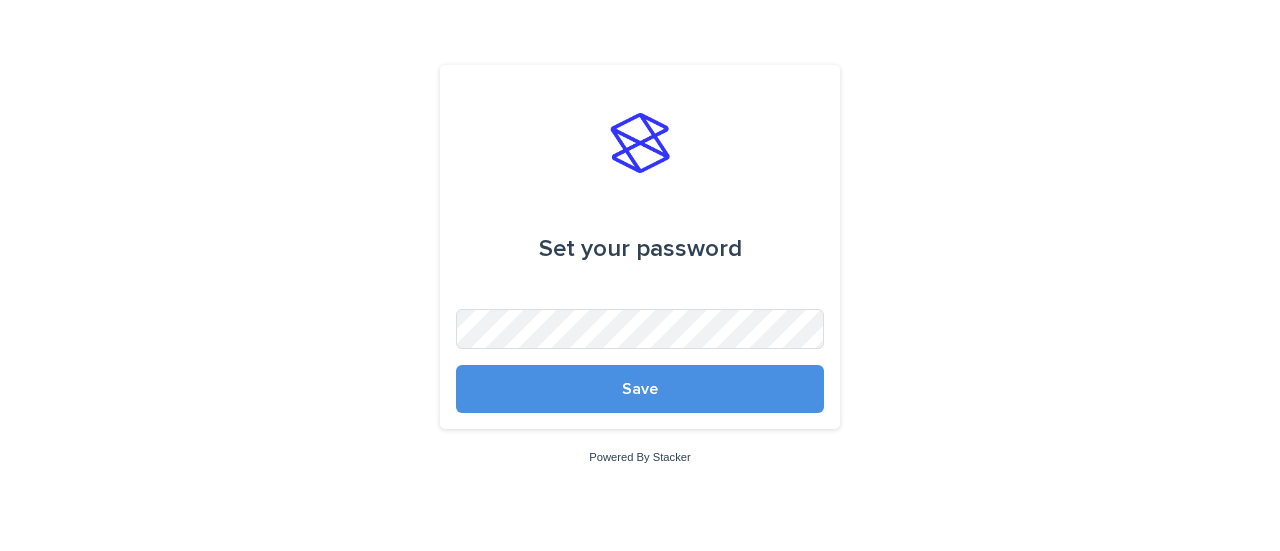 scroll, scrollTop: 0, scrollLeft: 0, axis: both 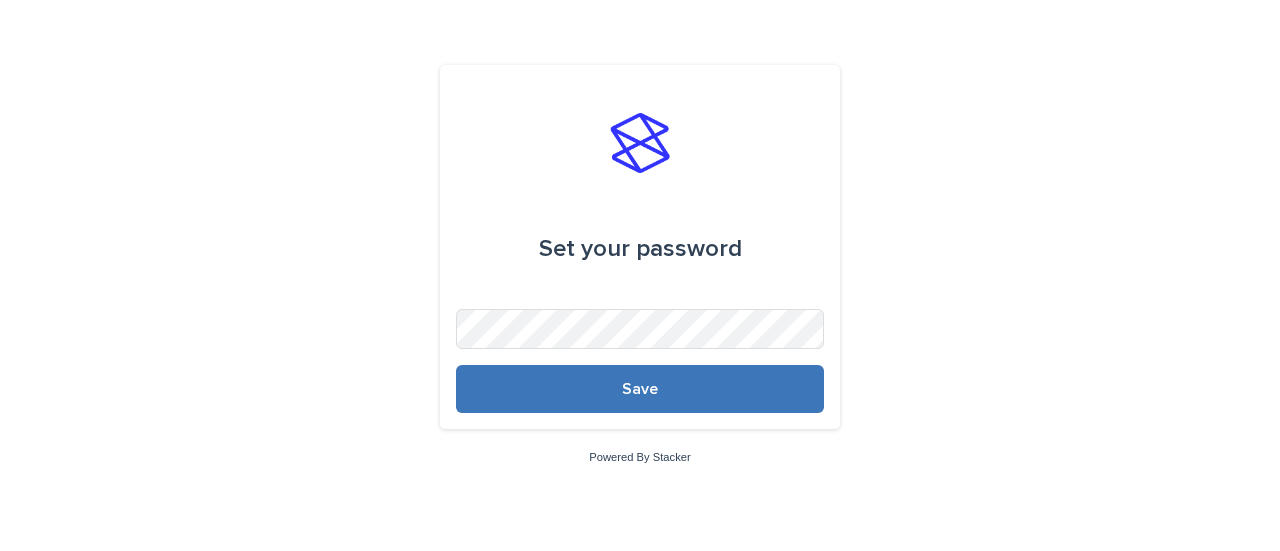 click on "Save" at bounding box center [640, 389] 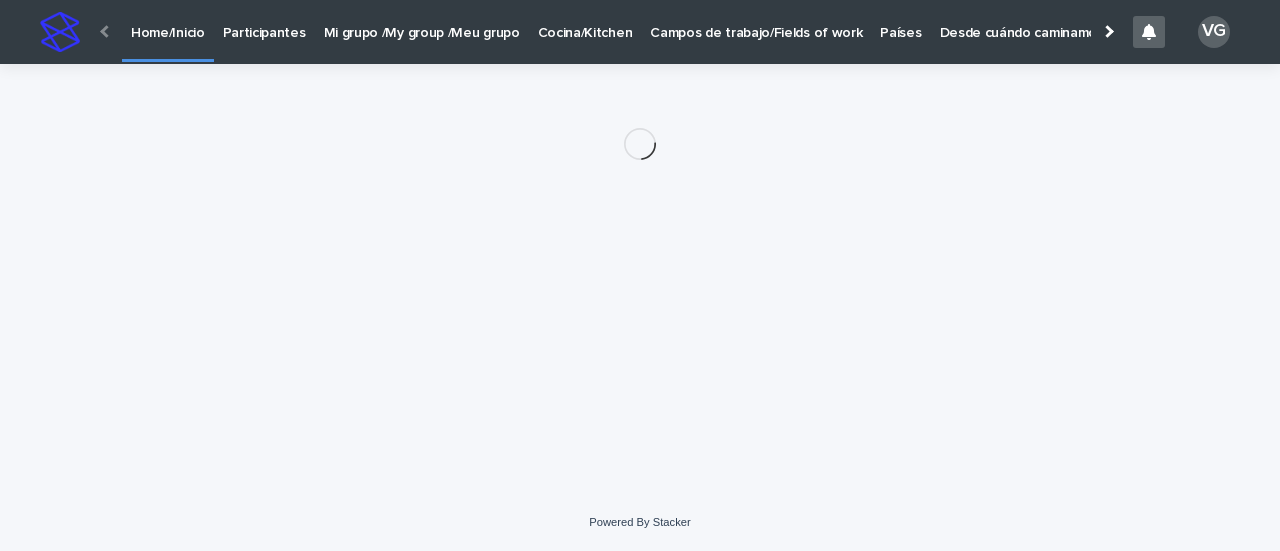scroll, scrollTop: 0, scrollLeft: 0, axis: both 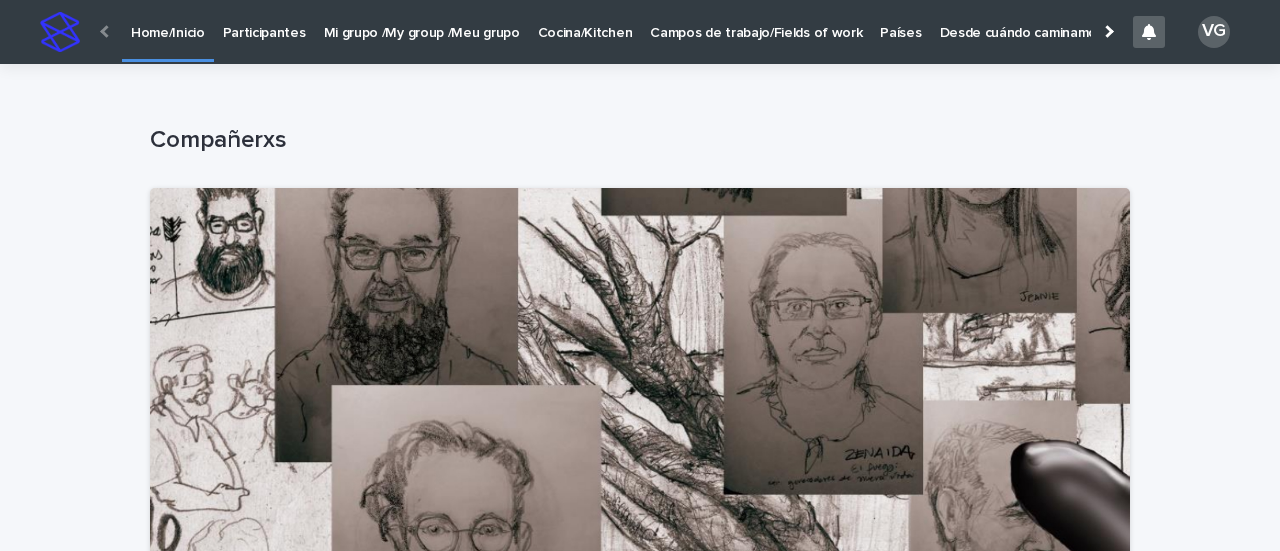 click on "Mi grupo /My group /Meu grupo" at bounding box center [422, 21] 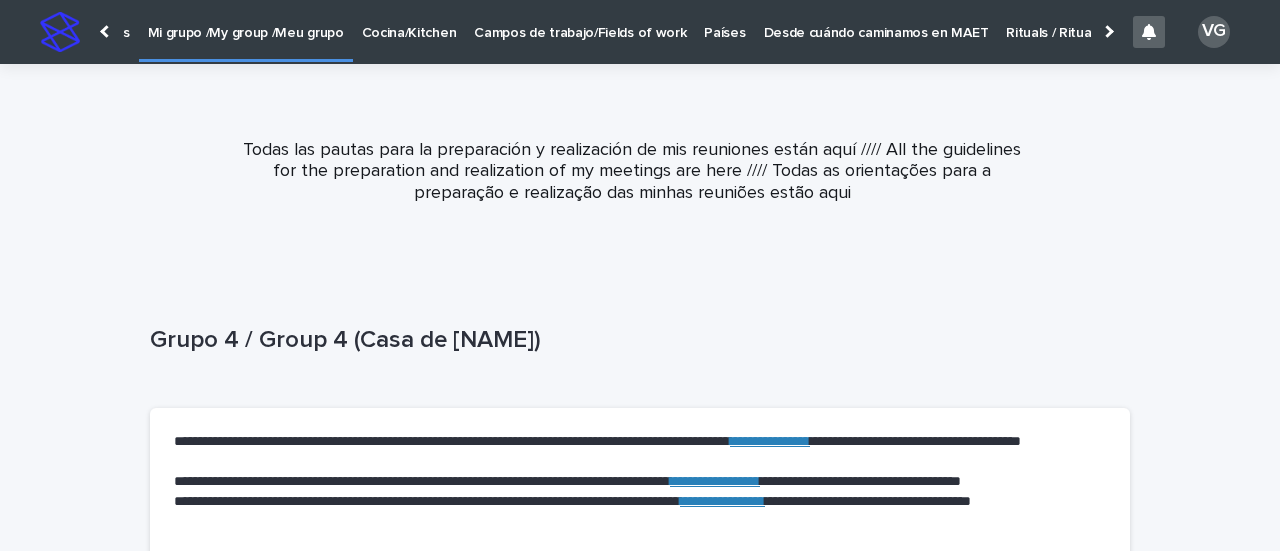 scroll, scrollTop: 0, scrollLeft: 346, axis: horizontal 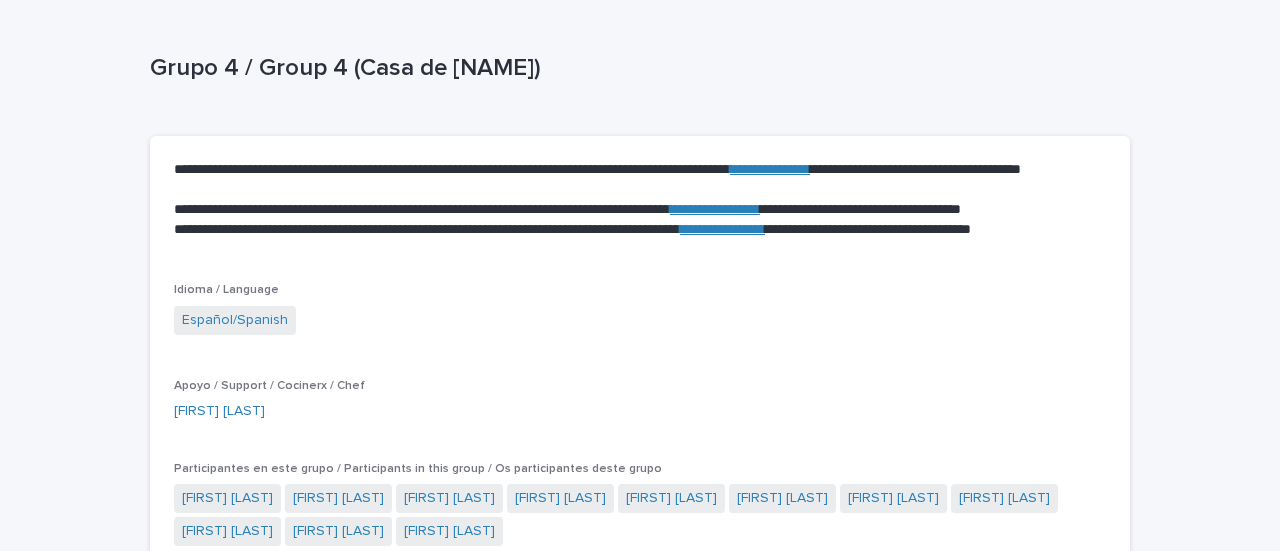 click on "**********" at bounding box center [770, 169] 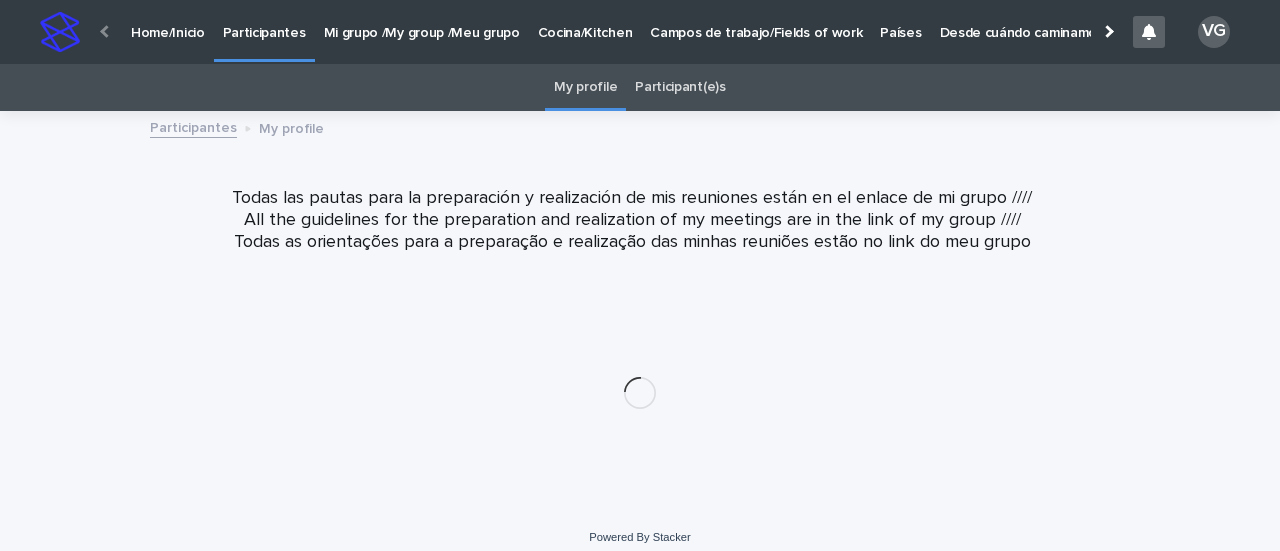 scroll, scrollTop: 0, scrollLeft: 0, axis: both 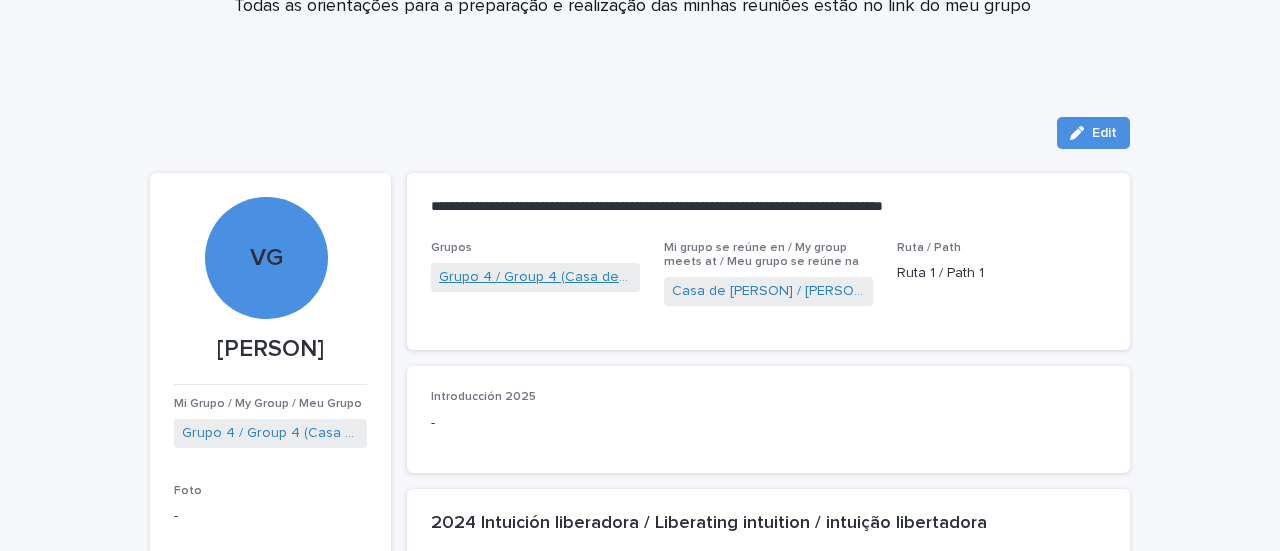 click on "Grupo 4 / Group 4 (Casa de [NAME])" at bounding box center [535, 277] 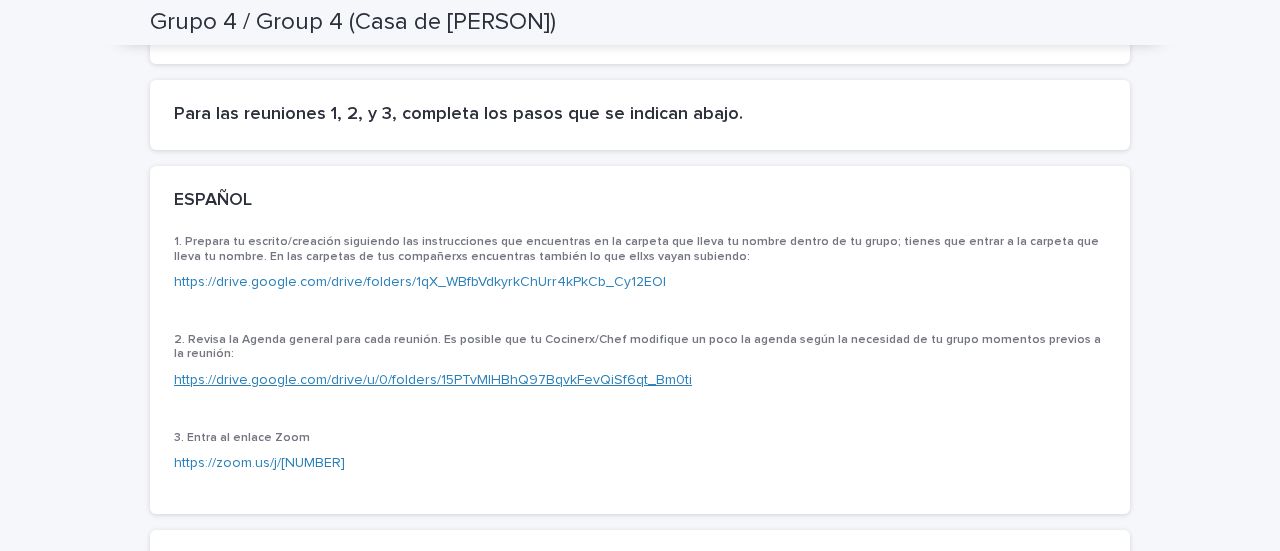 scroll, scrollTop: 2576, scrollLeft: 0, axis: vertical 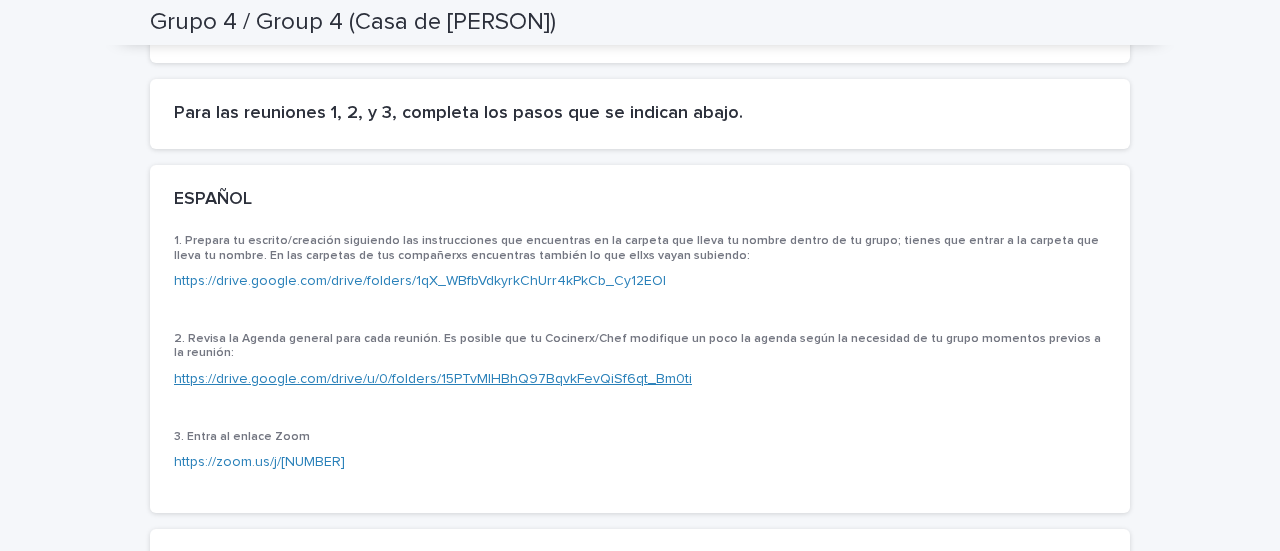 click on "https://drive.google.com/drive/u/0/folders/15PTvMlHBhQ97BqvkFevQiSf6qt_Bm0ti" at bounding box center [433, 379] 